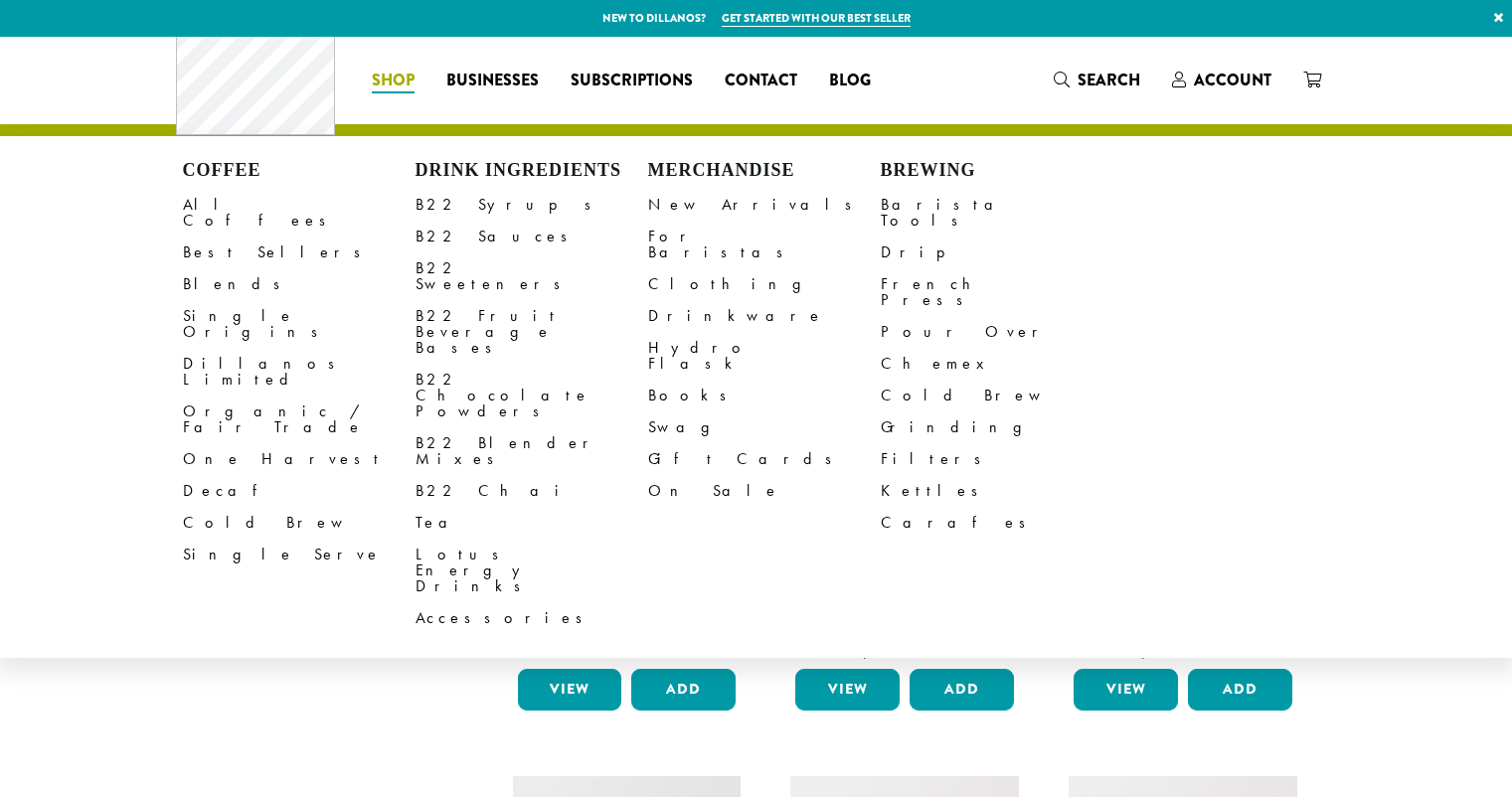 scroll, scrollTop: 0, scrollLeft: 0, axis: both 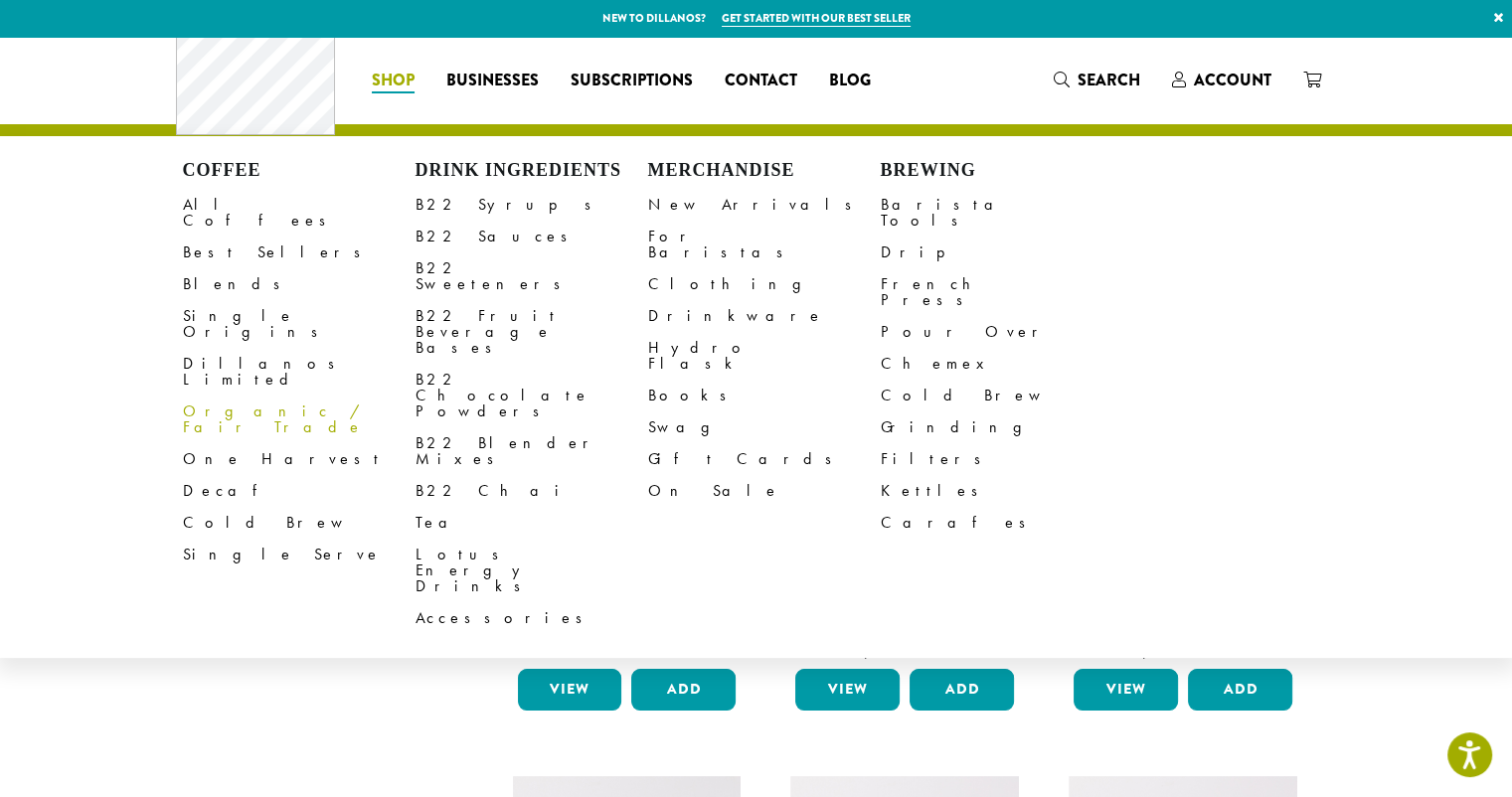 click on "Organic / Fair Trade" at bounding box center [299, 419] 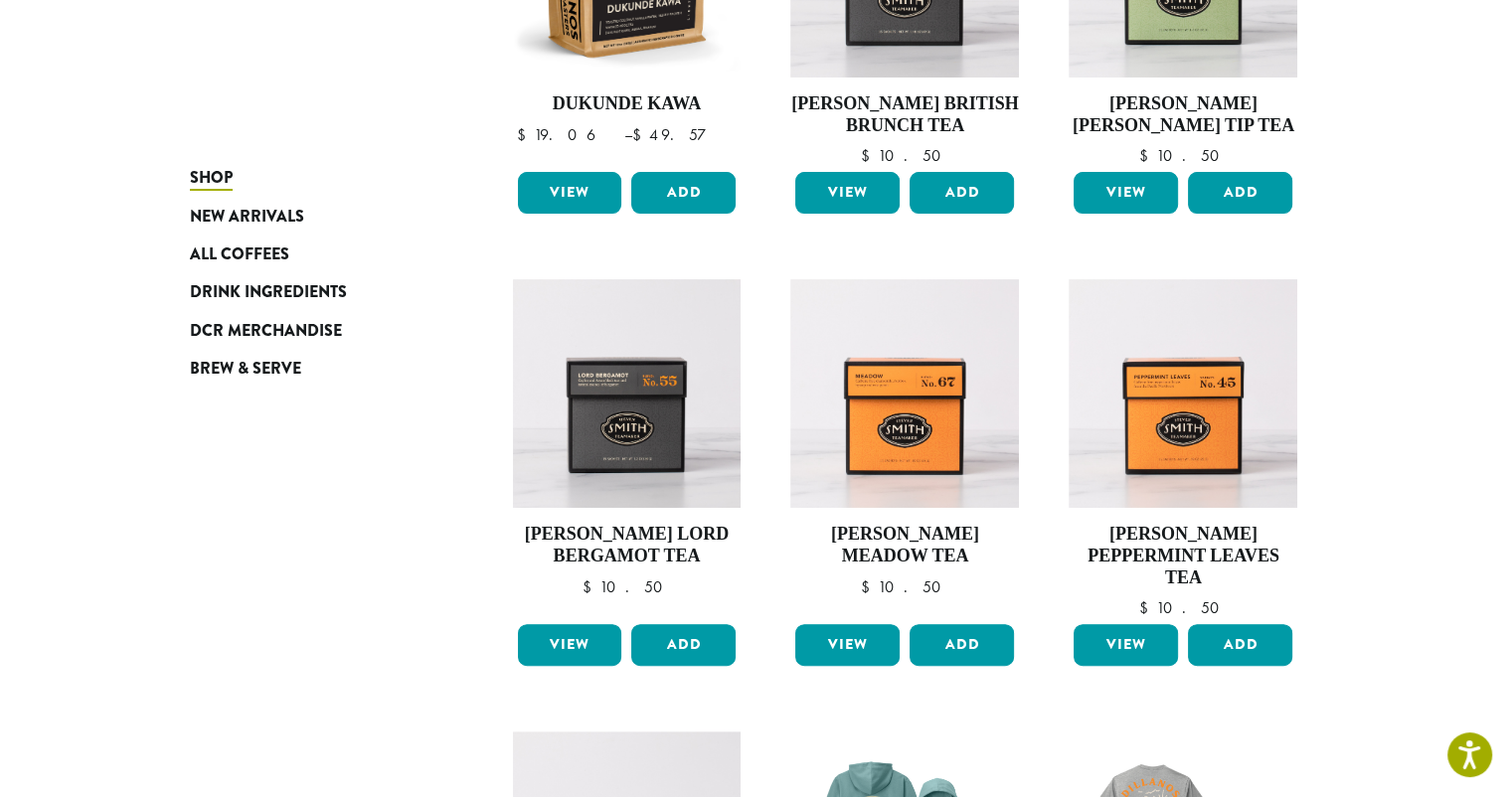 scroll, scrollTop: 596, scrollLeft: 0, axis: vertical 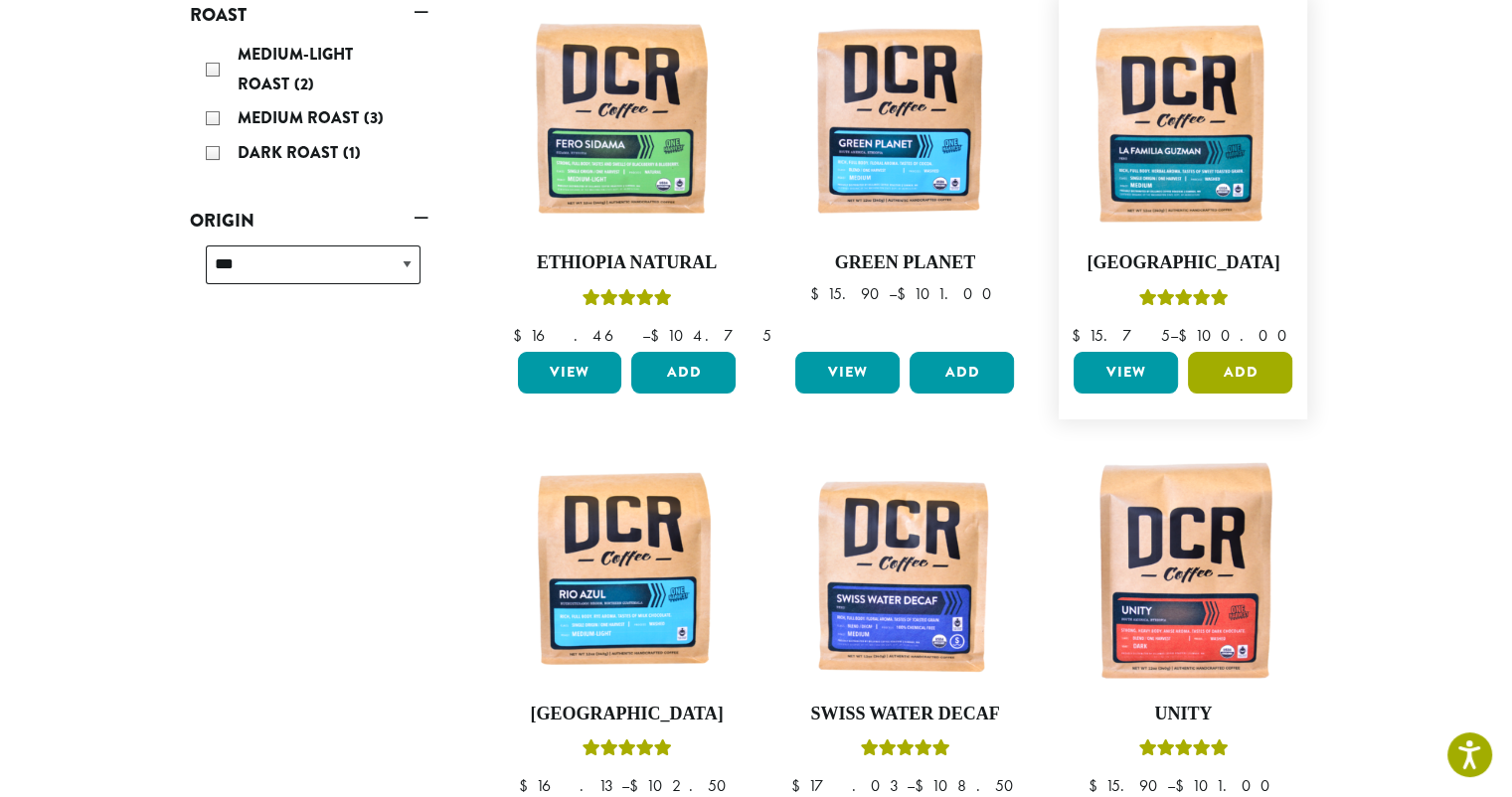 click on "Add" at bounding box center [1240, 373] 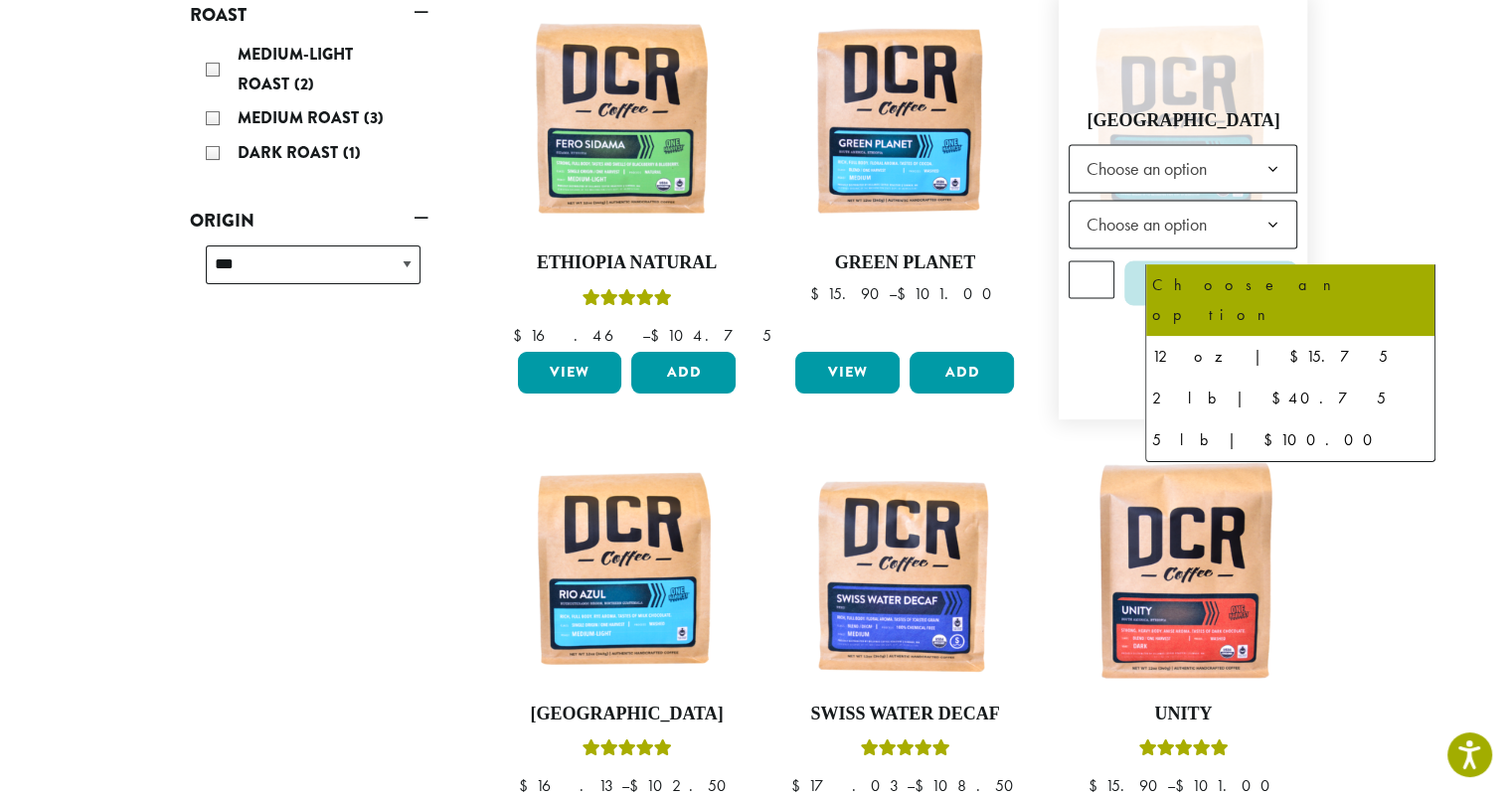 click 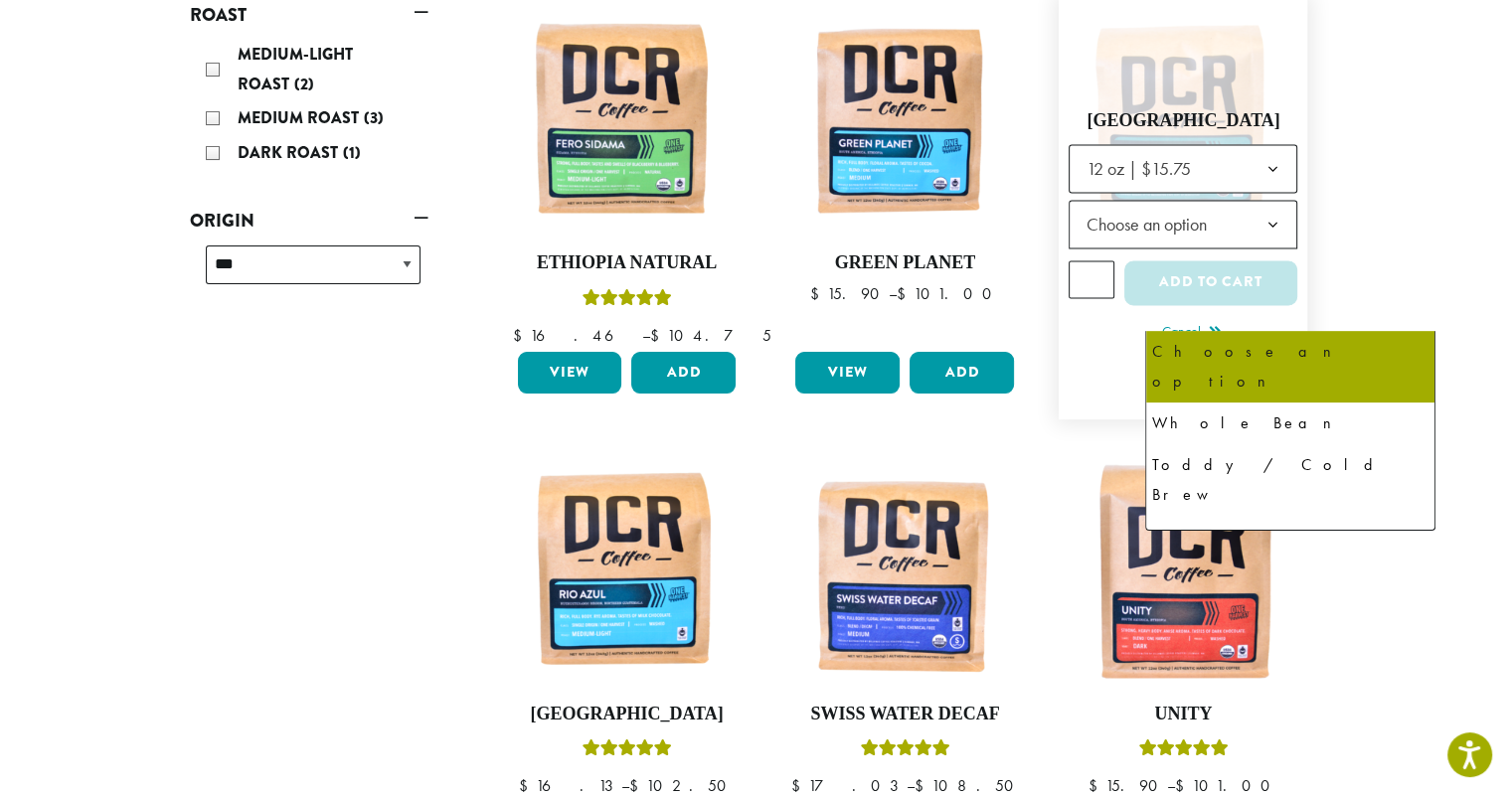 click 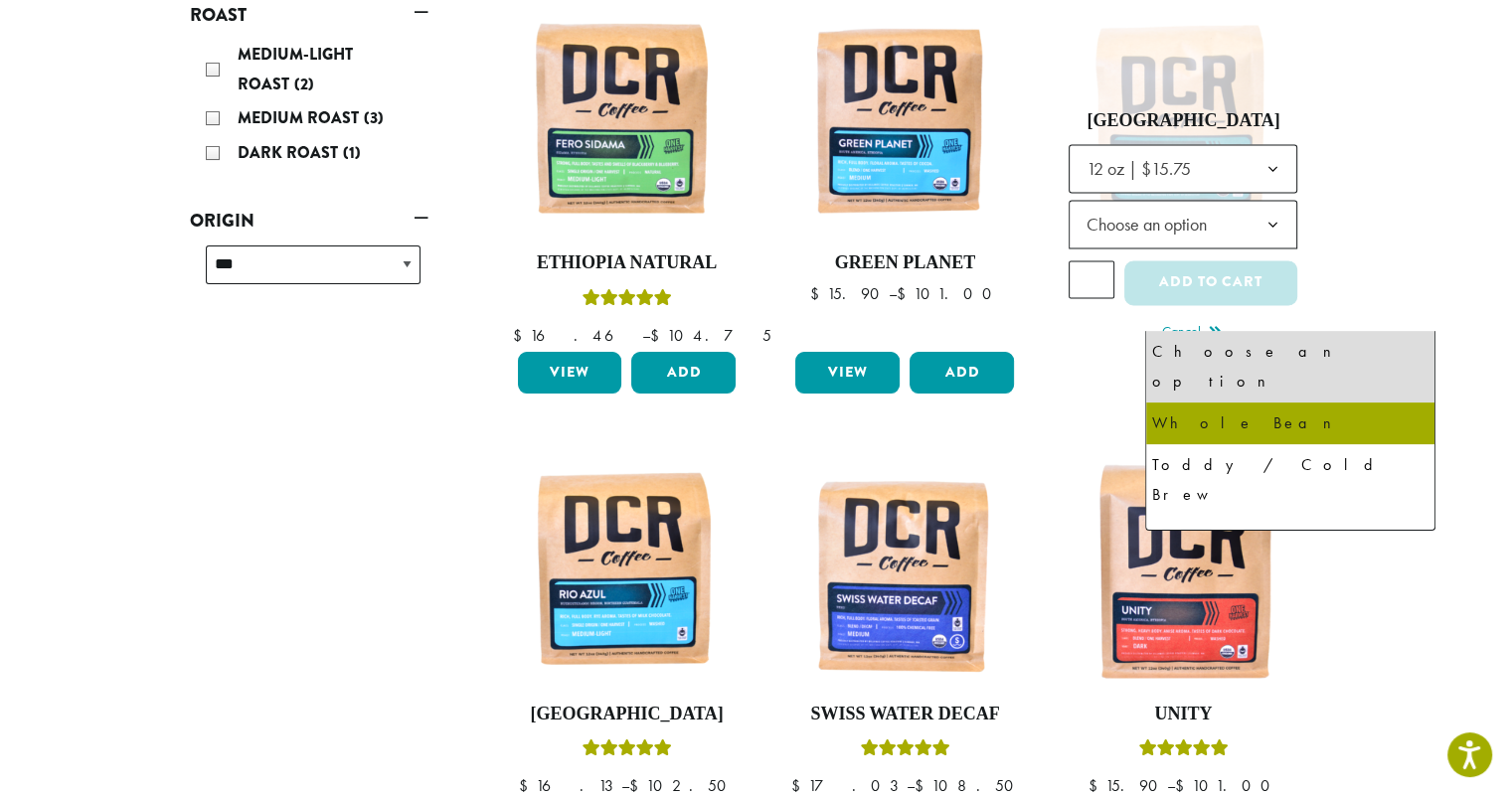 select on "*********" 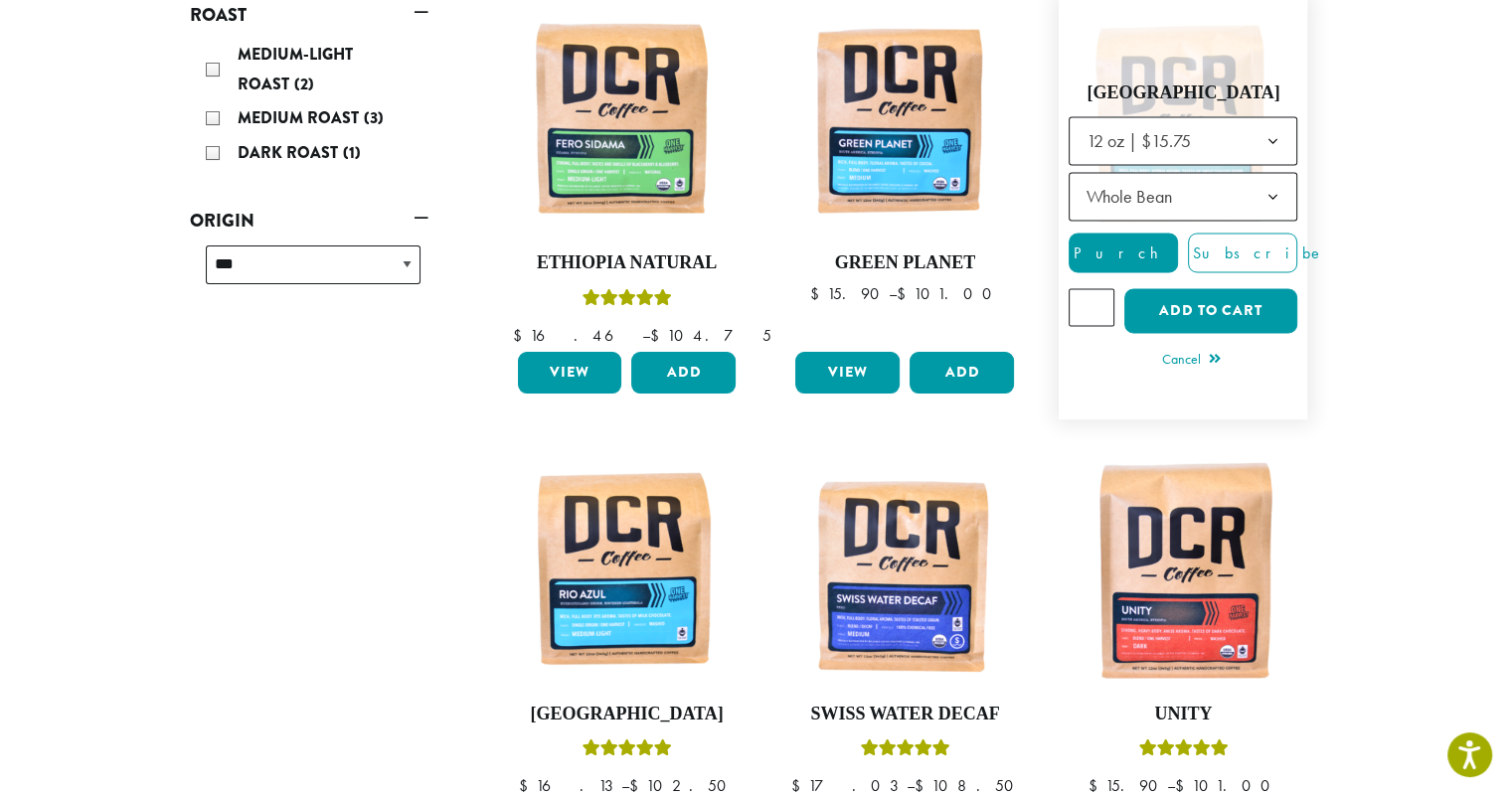 type on "*" 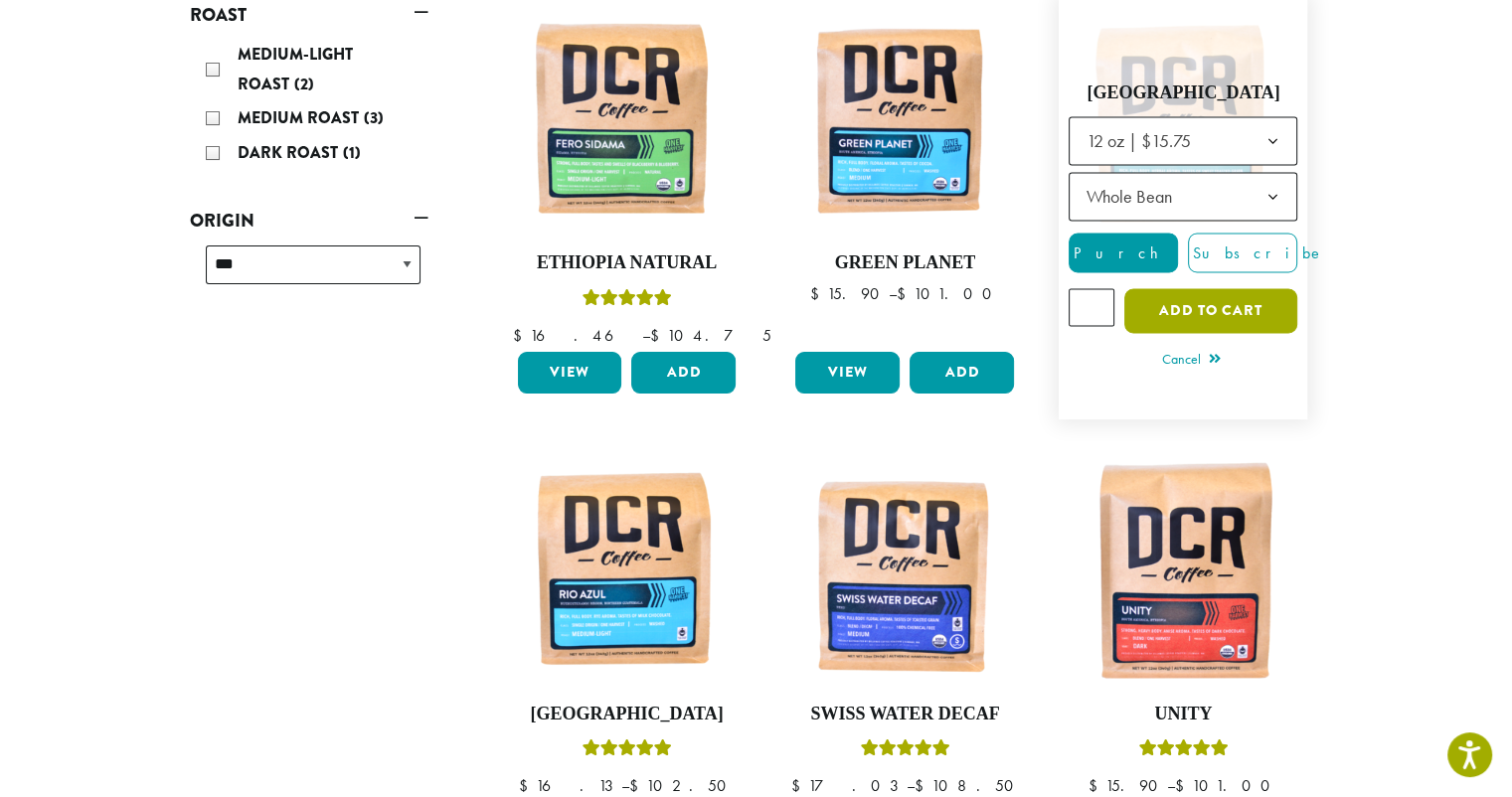 click on "Add to cart" 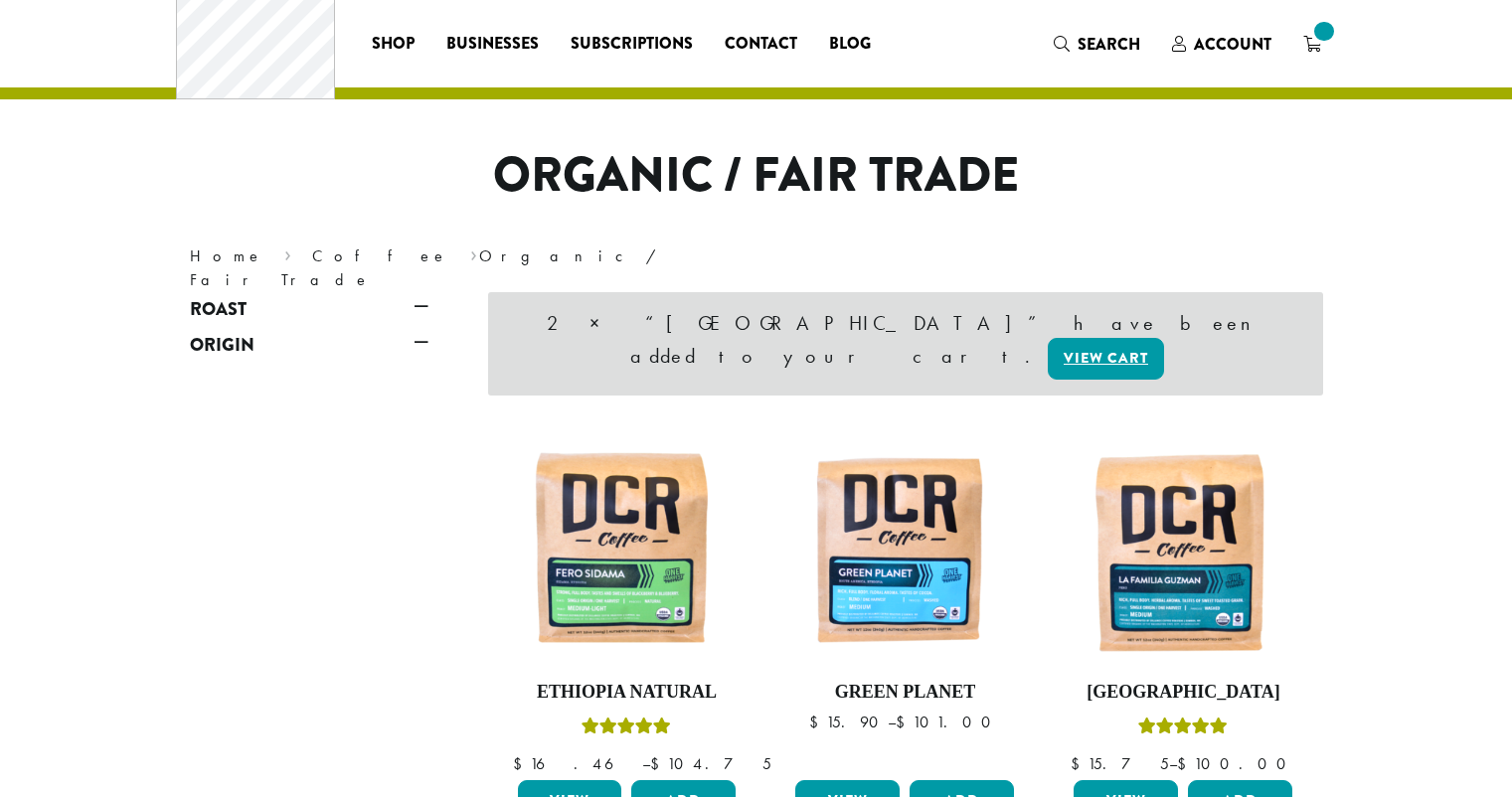 scroll, scrollTop: 0, scrollLeft: 0, axis: both 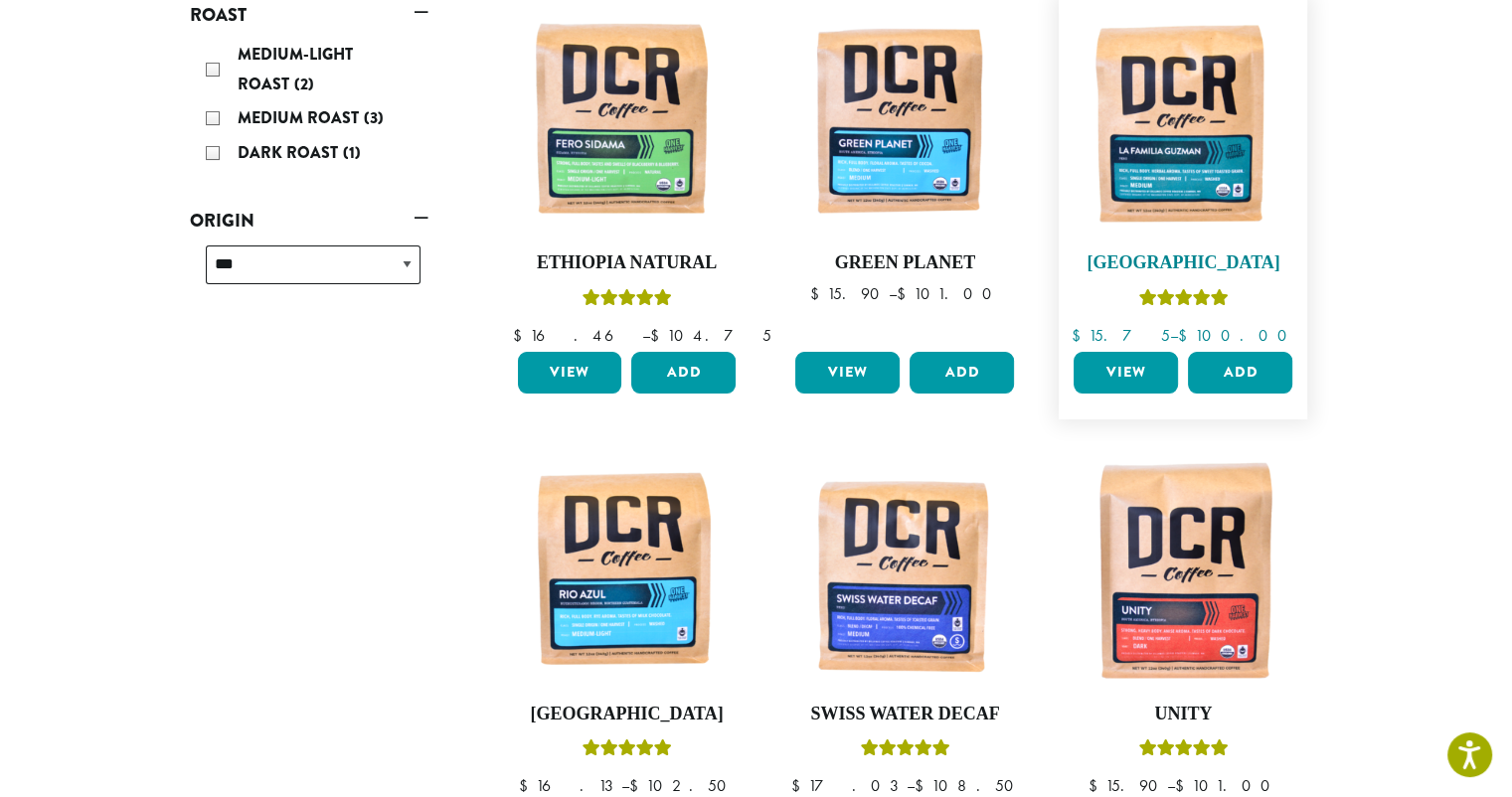 click at bounding box center (1183, 122) 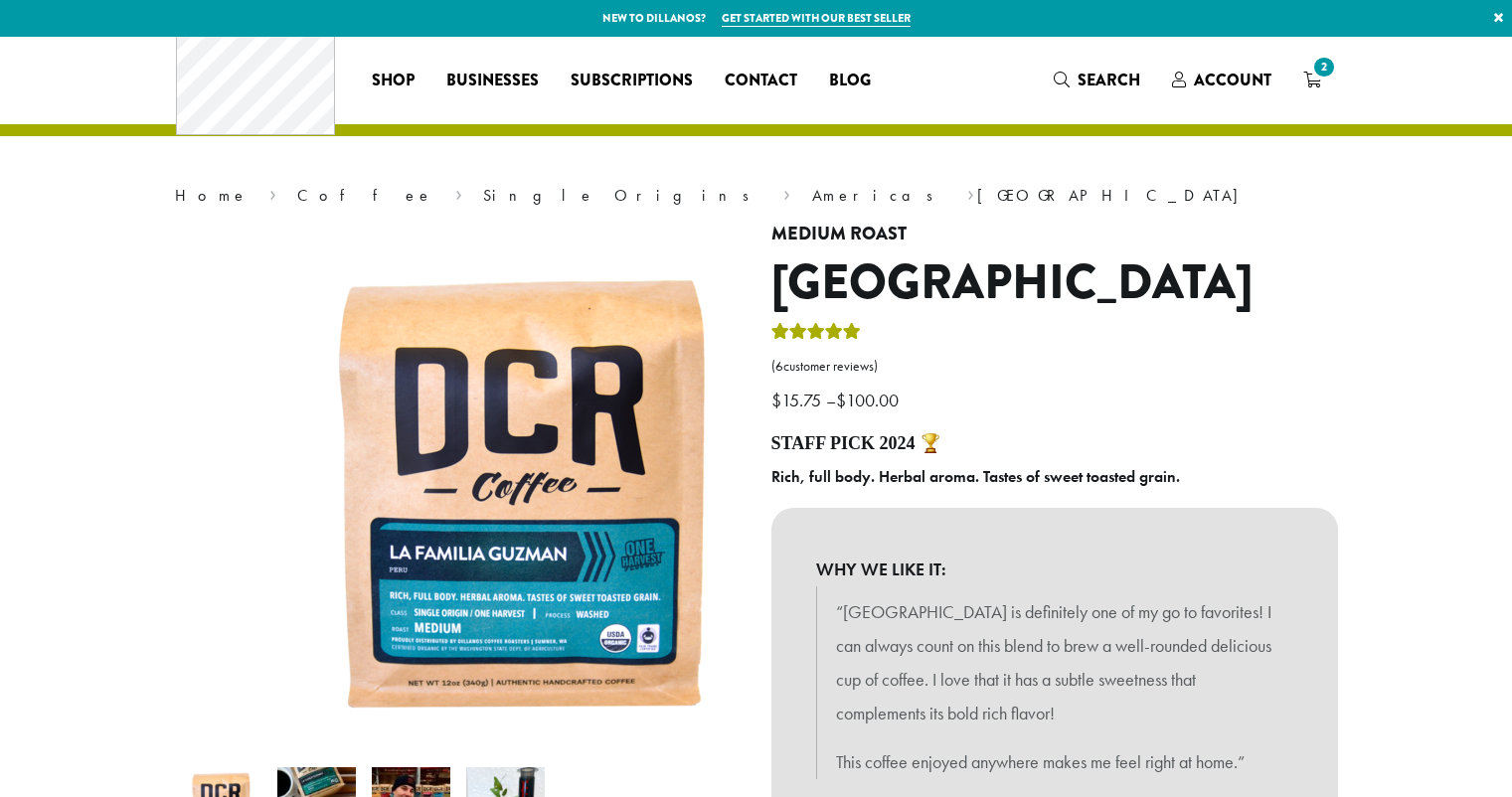 scroll, scrollTop: 0, scrollLeft: 0, axis: both 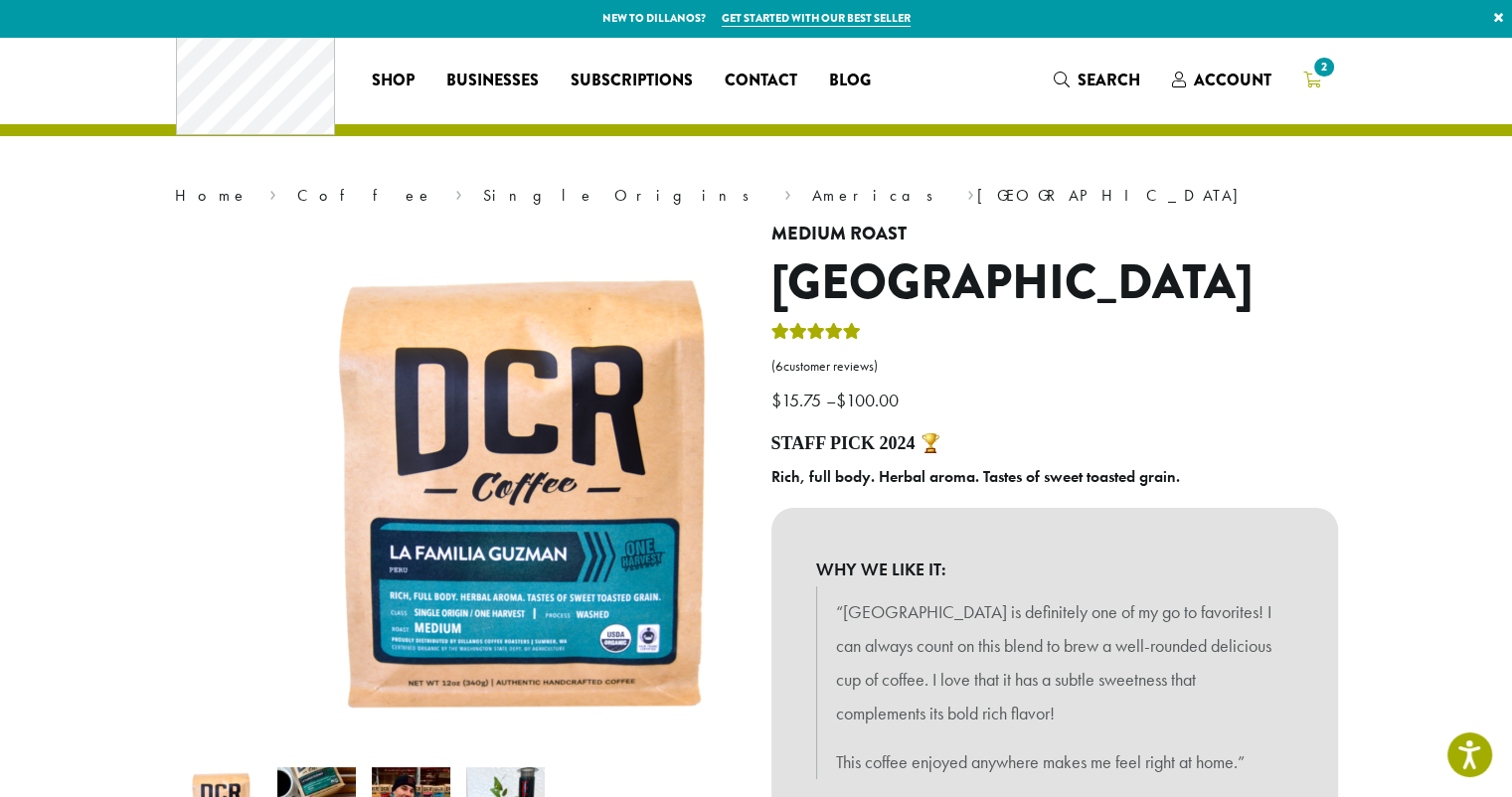click on "2" at bounding box center (1323, 67) 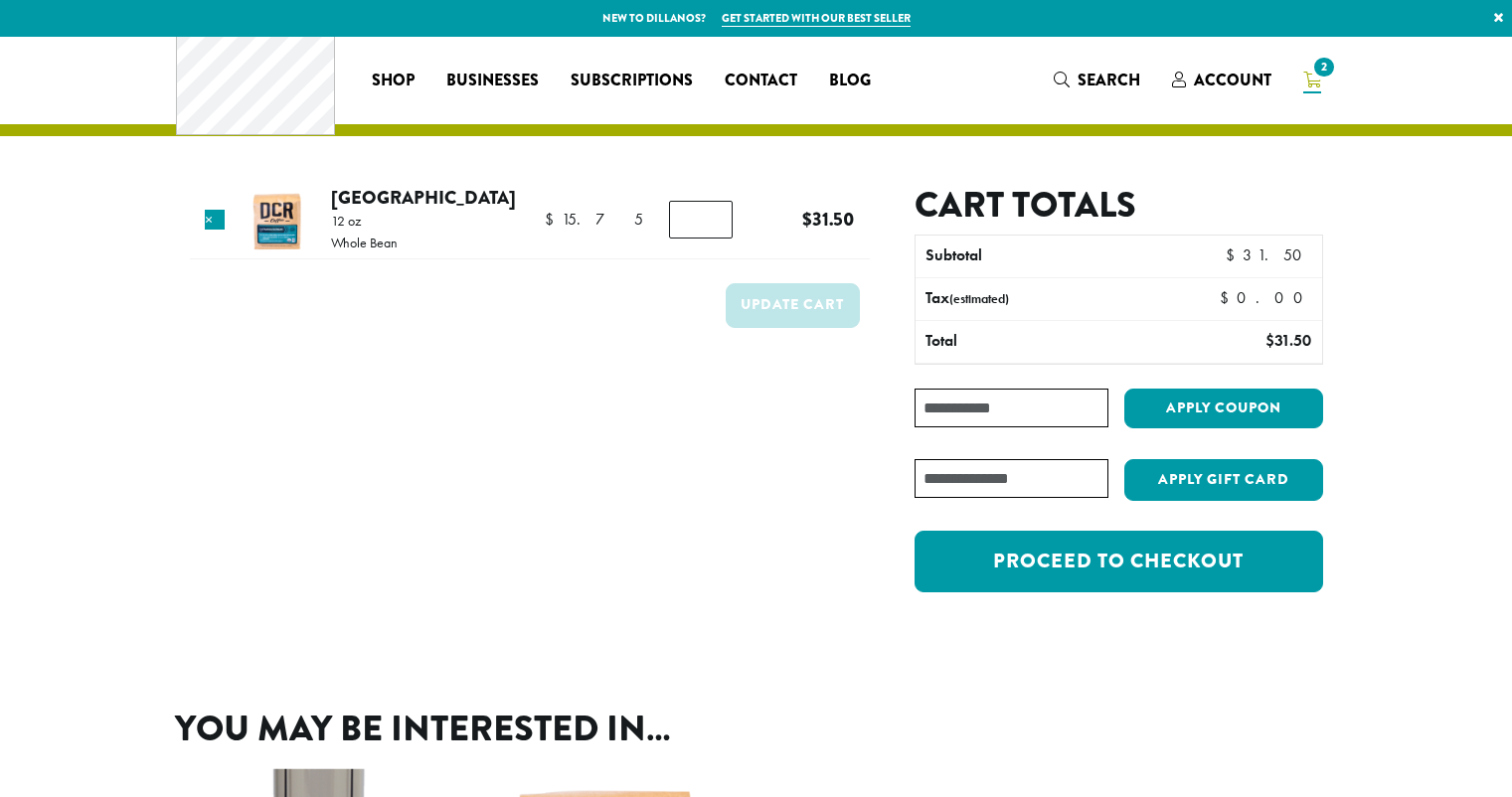 scroll, scrollTop: 0, scrollLeft: 0, axis: both 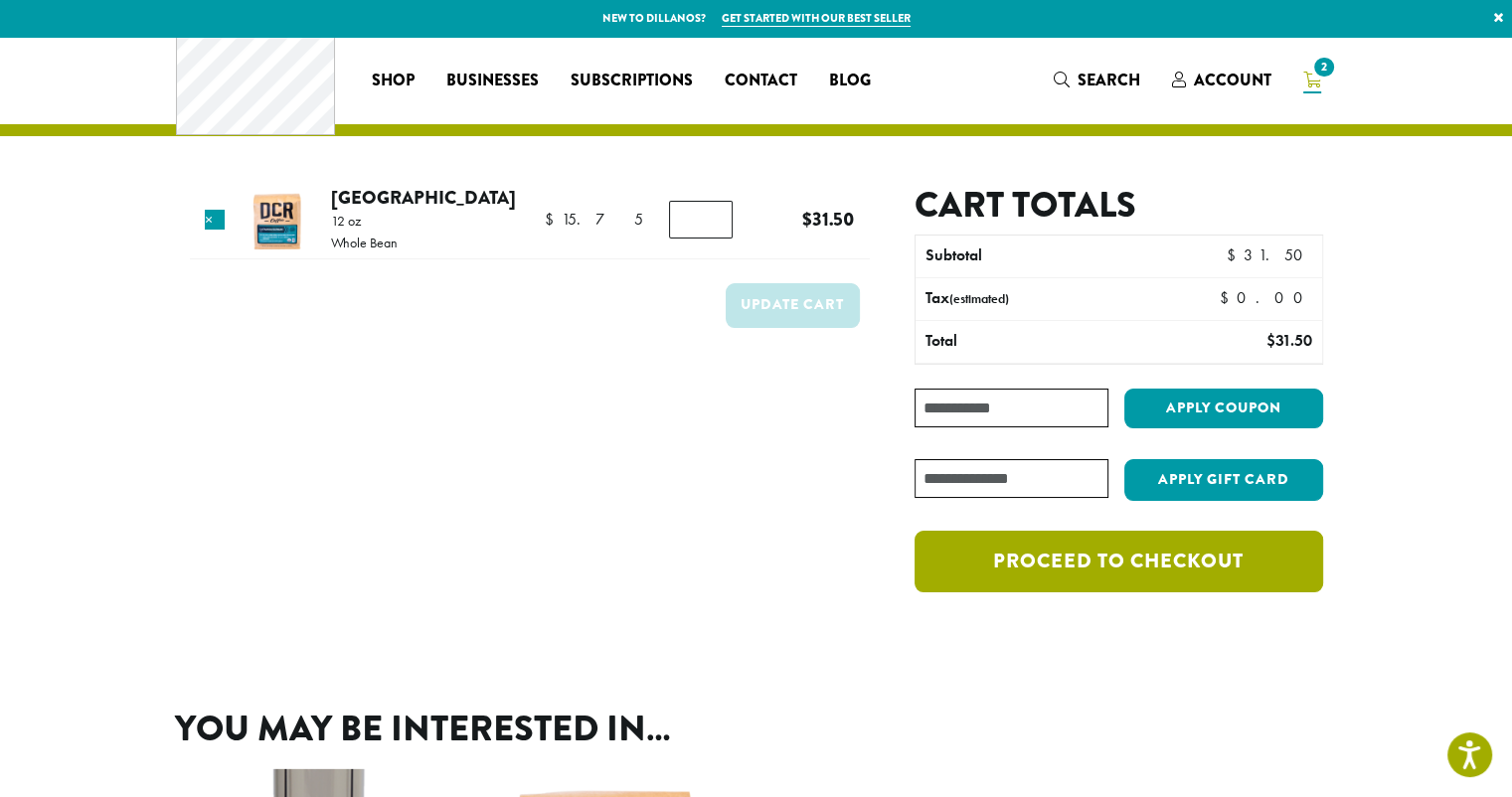 click on "Proceed to checkout" at bounding box center [1118, 561] 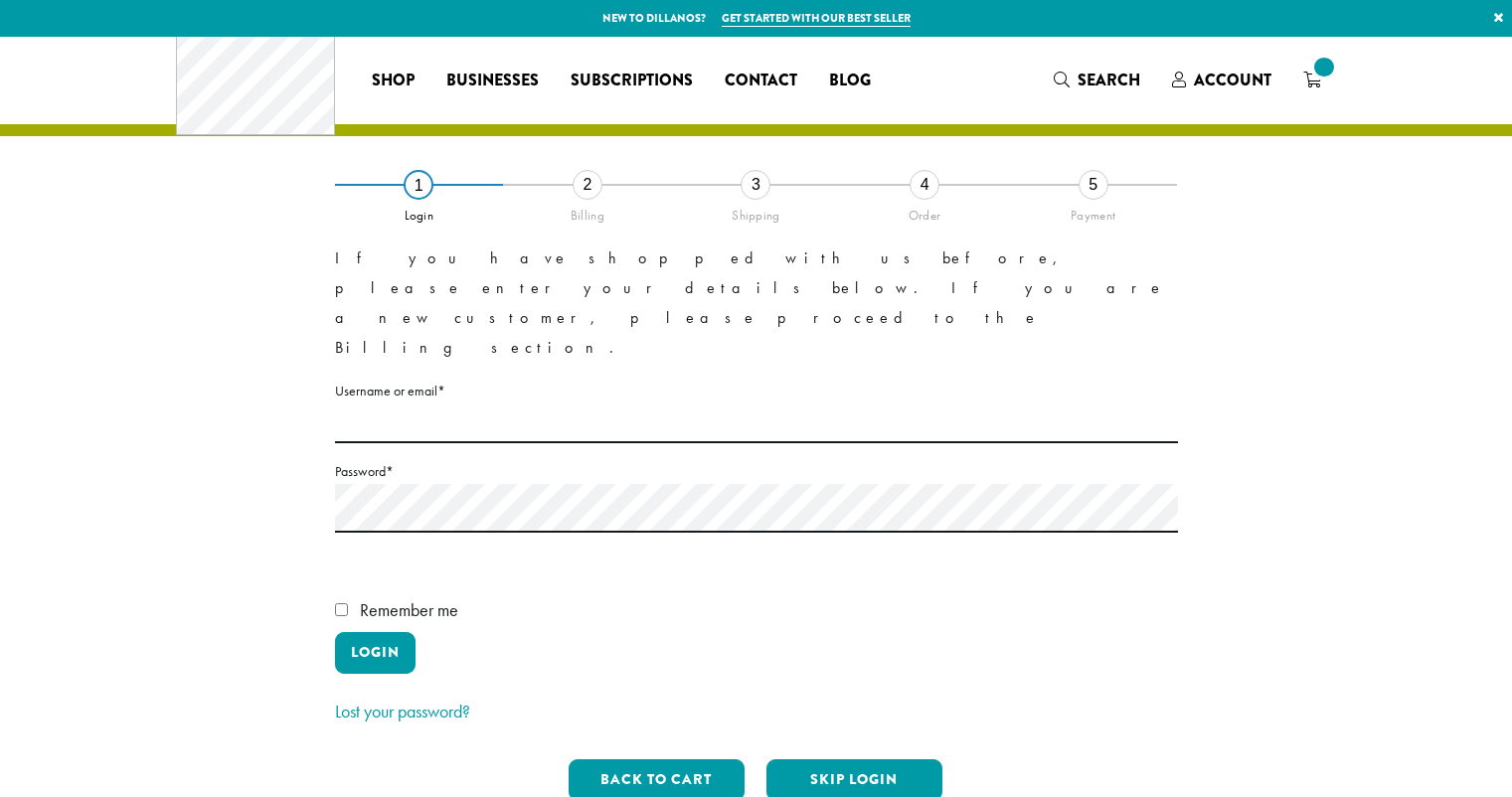 scroll, scrollTop: 0, scrollLeft: 0, axis: both 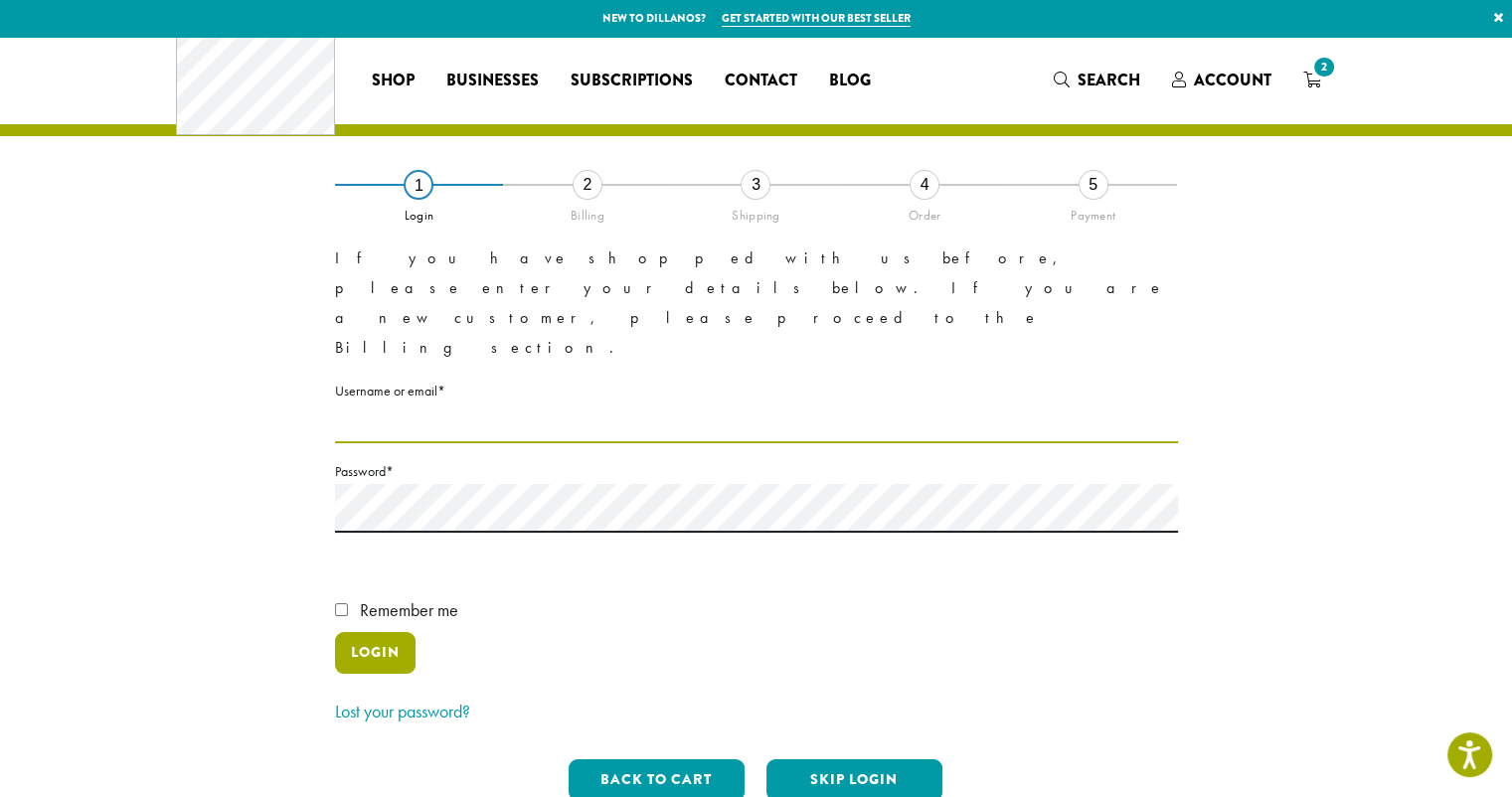 type on "**********" 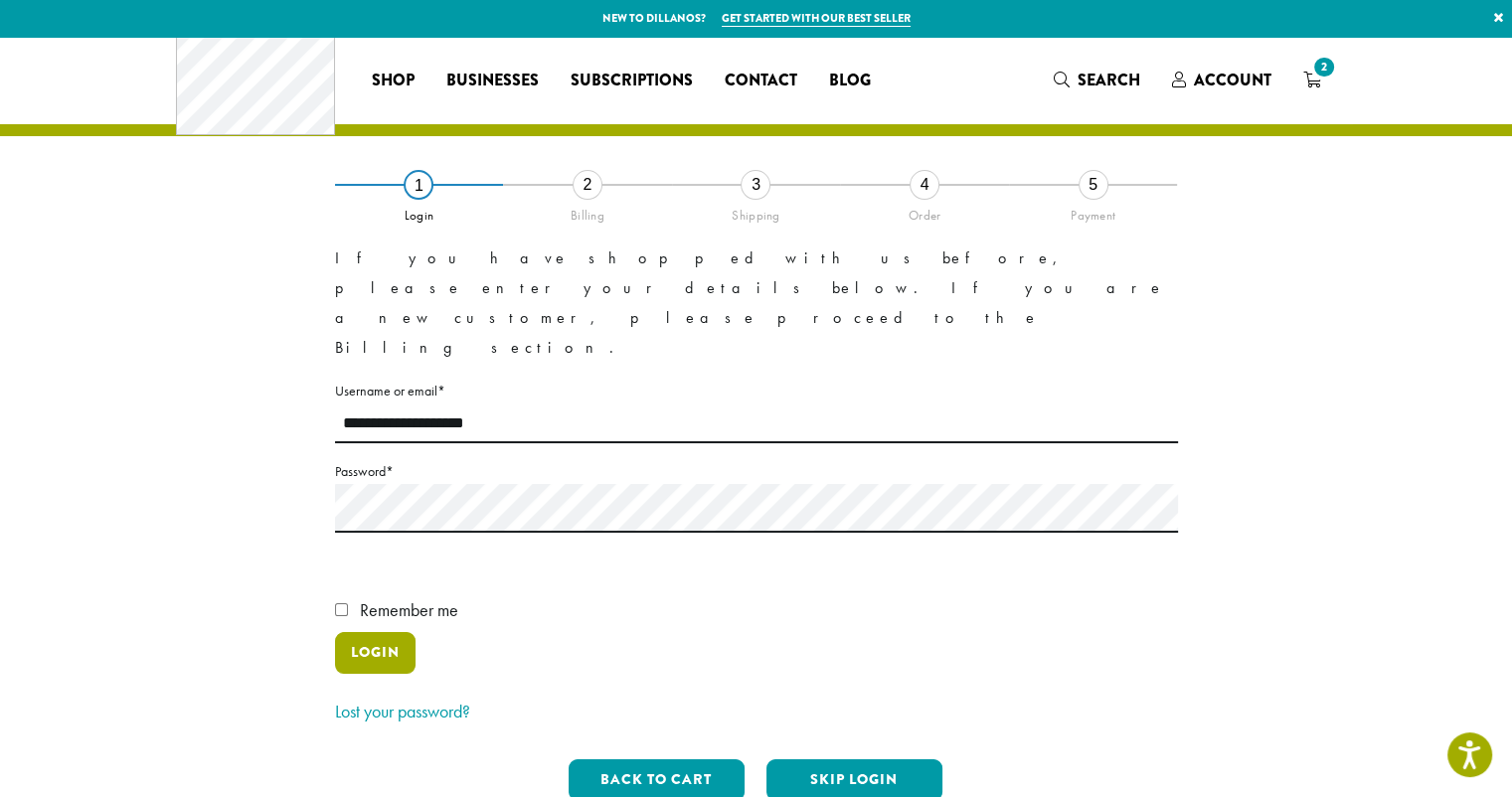click on "Login" at bounding box center [375, 653] 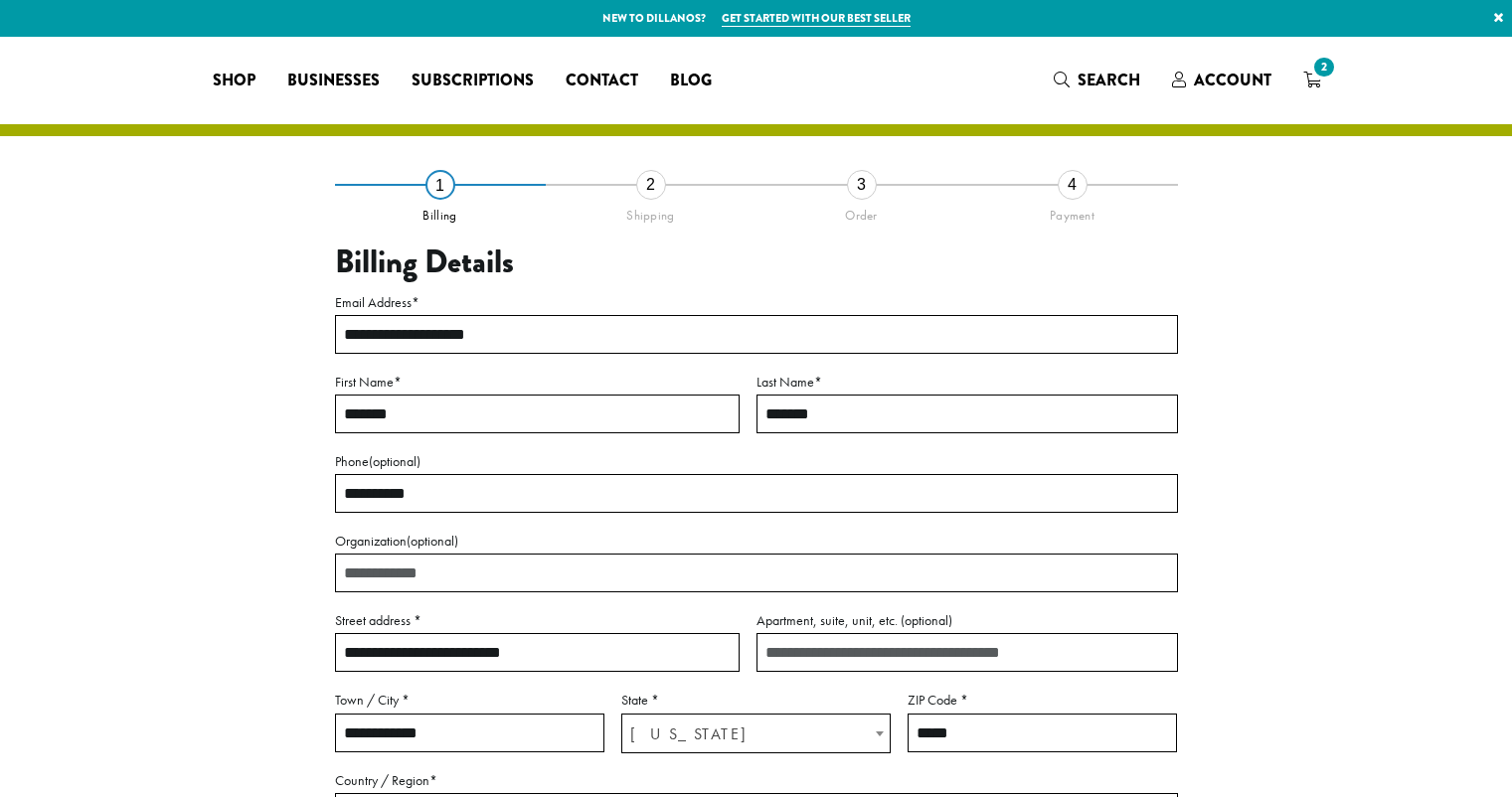select on "**" 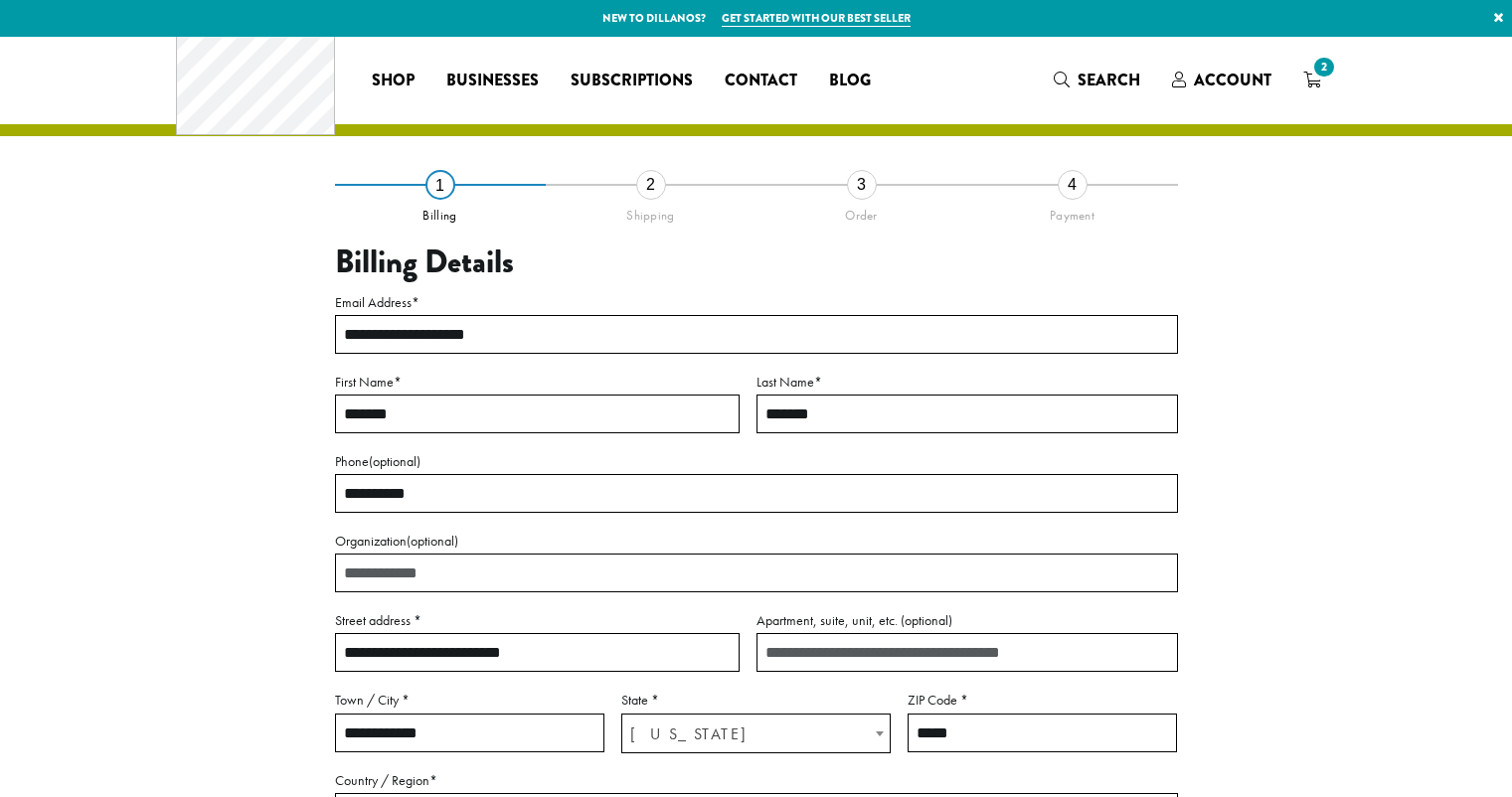 scroll, scrollTop: 0, scrollLeft: 0, axis: both 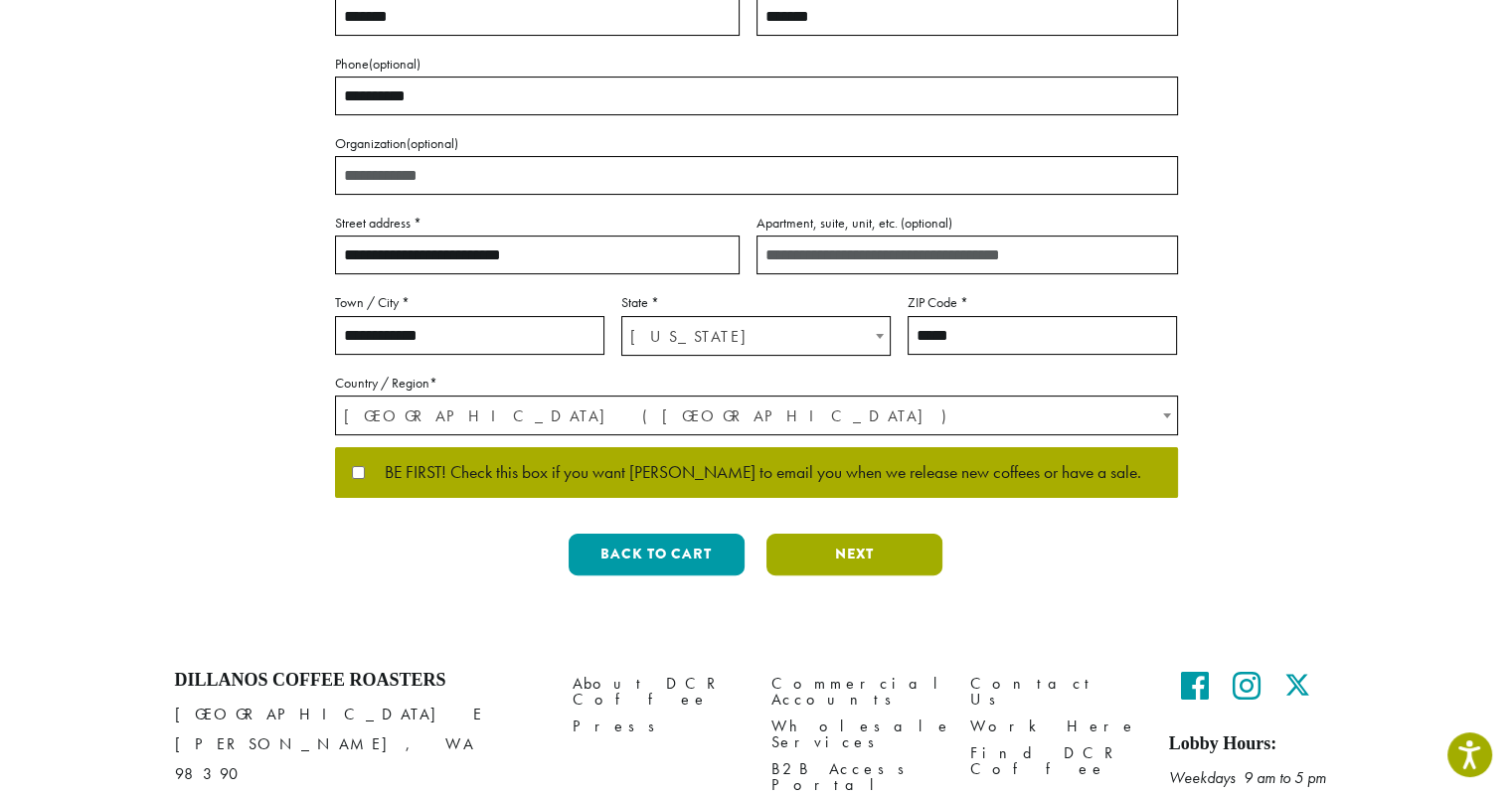 click on "Next" at bounding box center (854, 555) 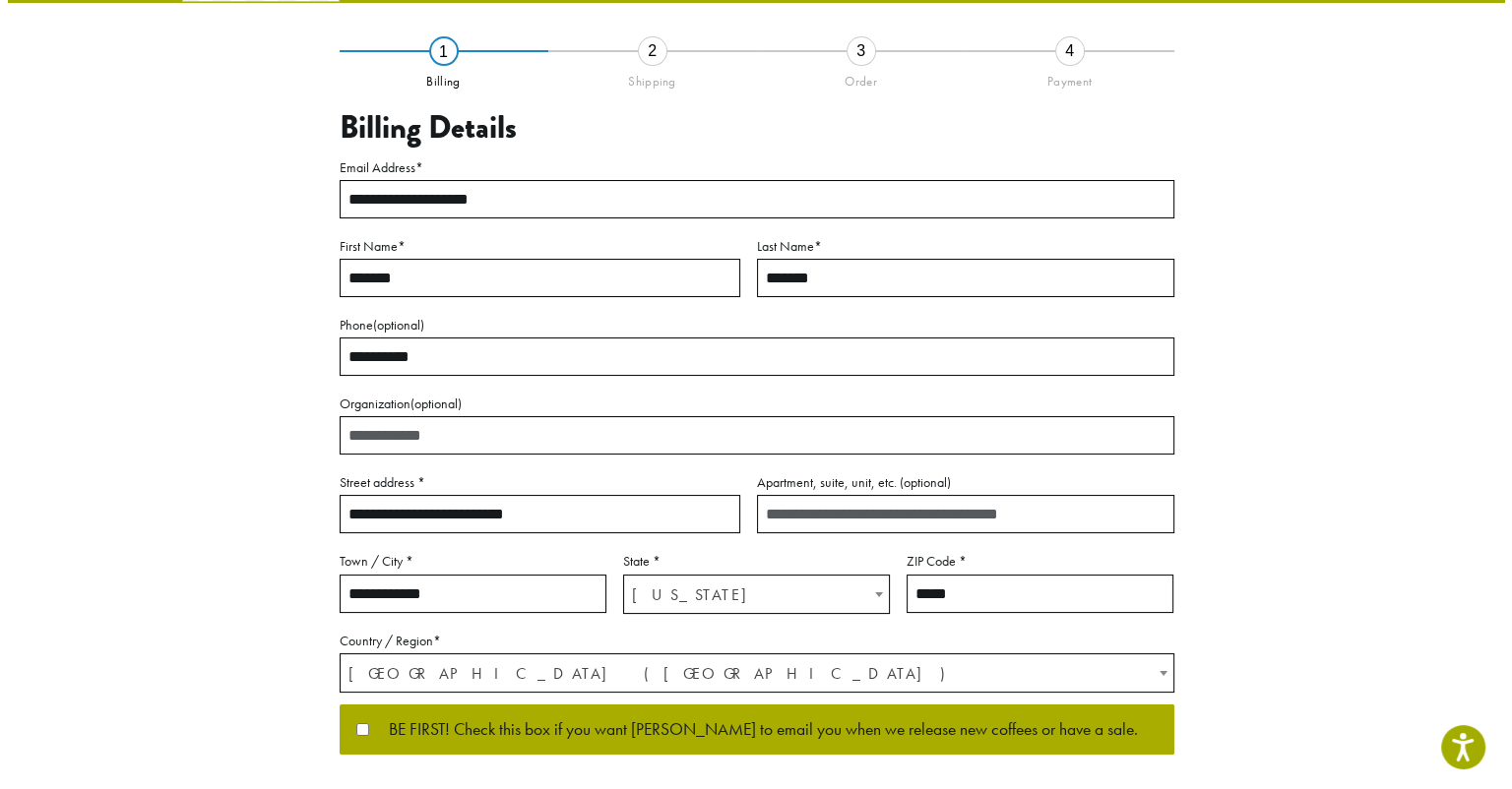 scroll, scrollTop: 128, scrollLeft: 0, axis: vertical 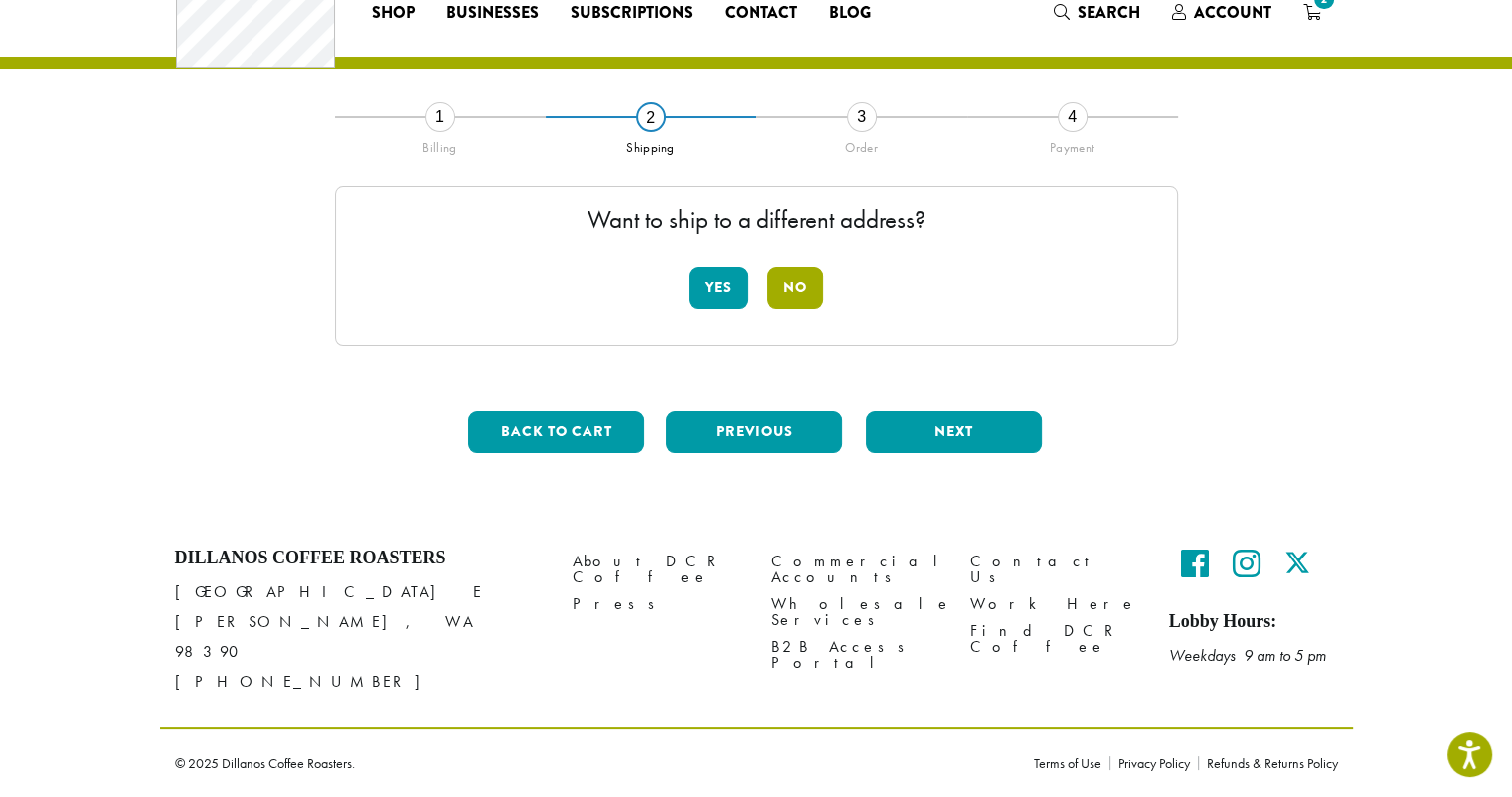 click on "No" at bounding box center (795, 288) 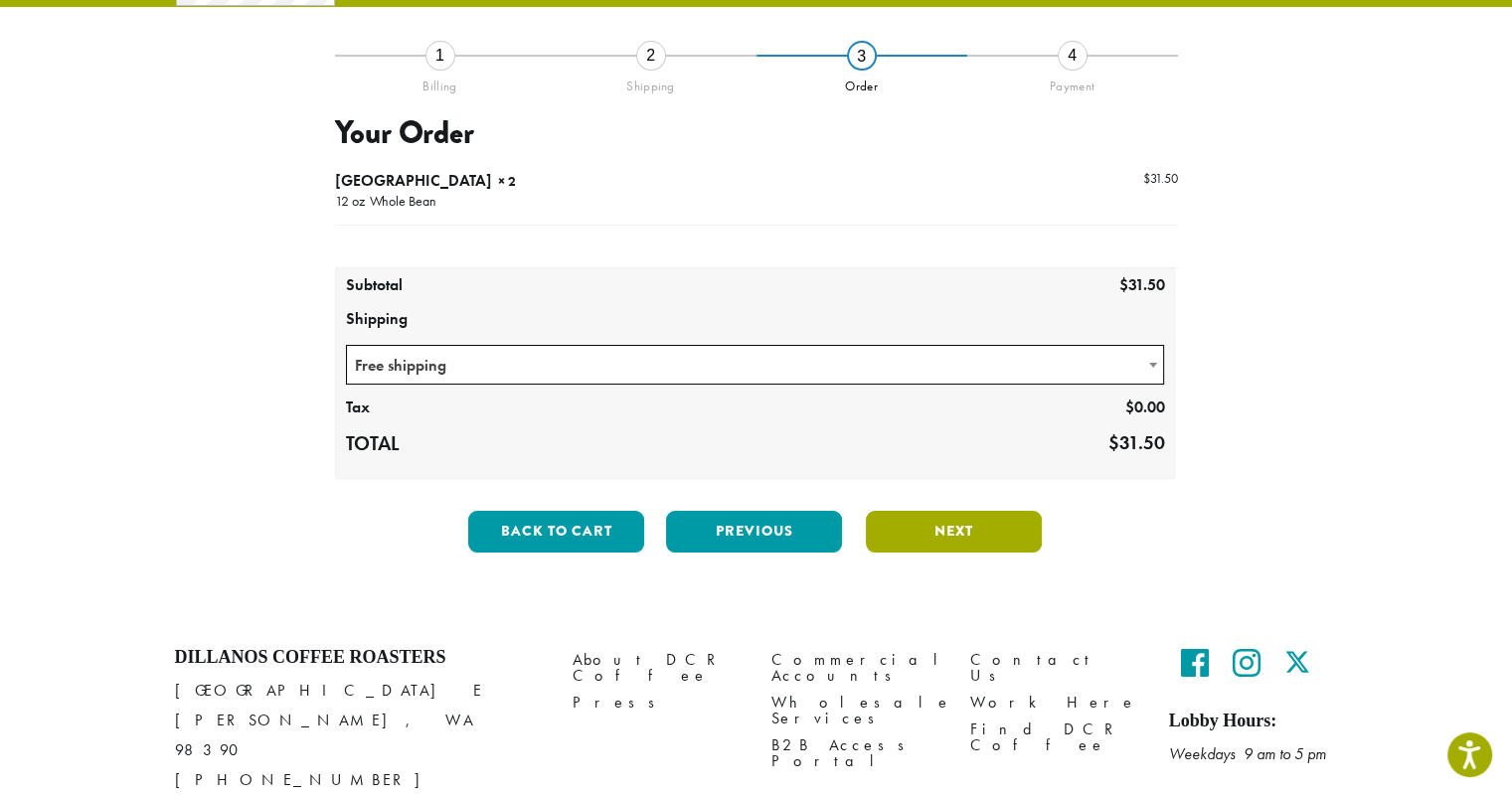 click on "Next" at bounding box center (953, 532) 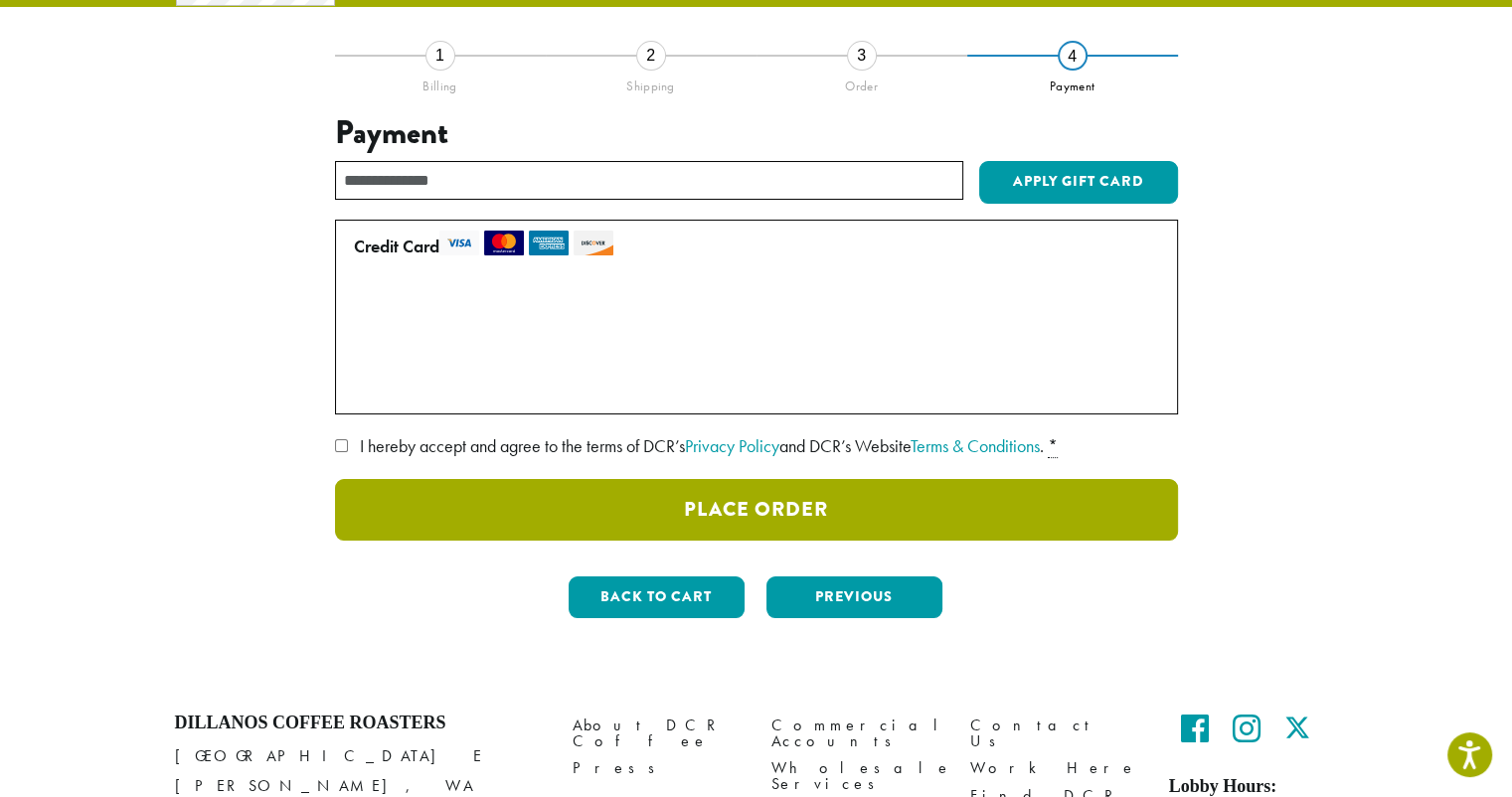 click on "Place Order" at bounding box center (756, 510) 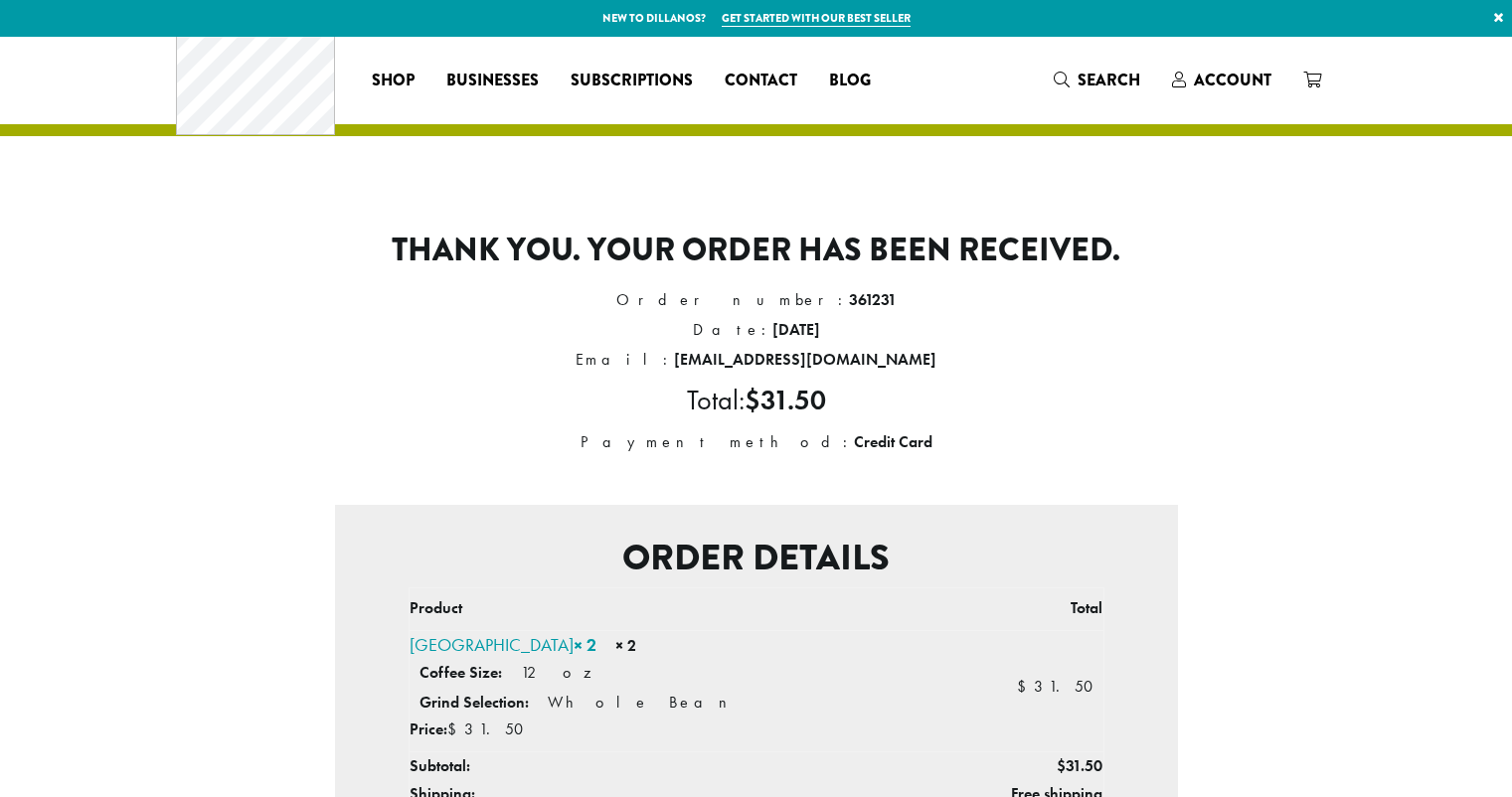 scroll, scrollTop: 0, scrollLeft: 0, axis: both 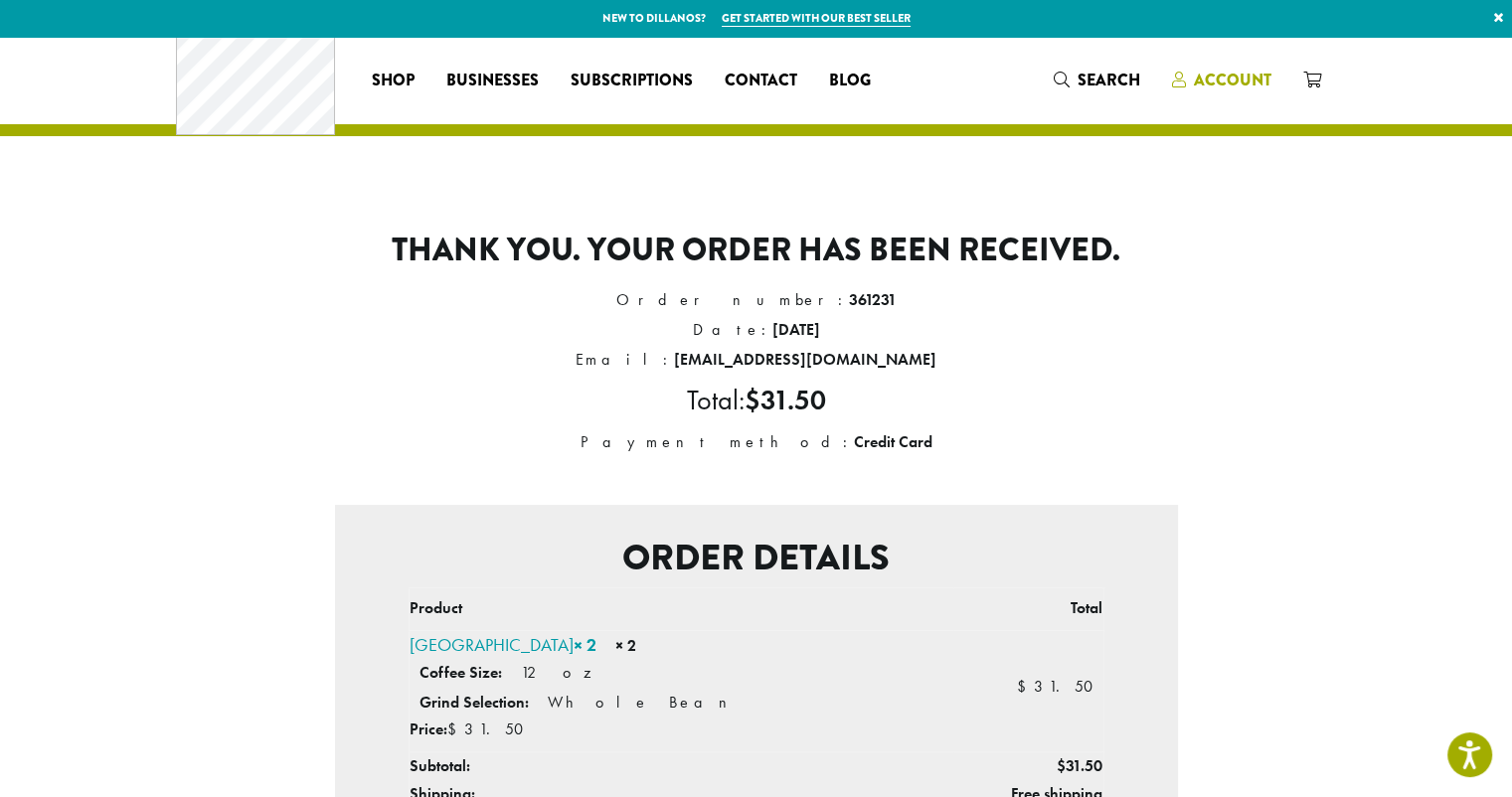 click on "Account" at bounding box center (1233, 80) 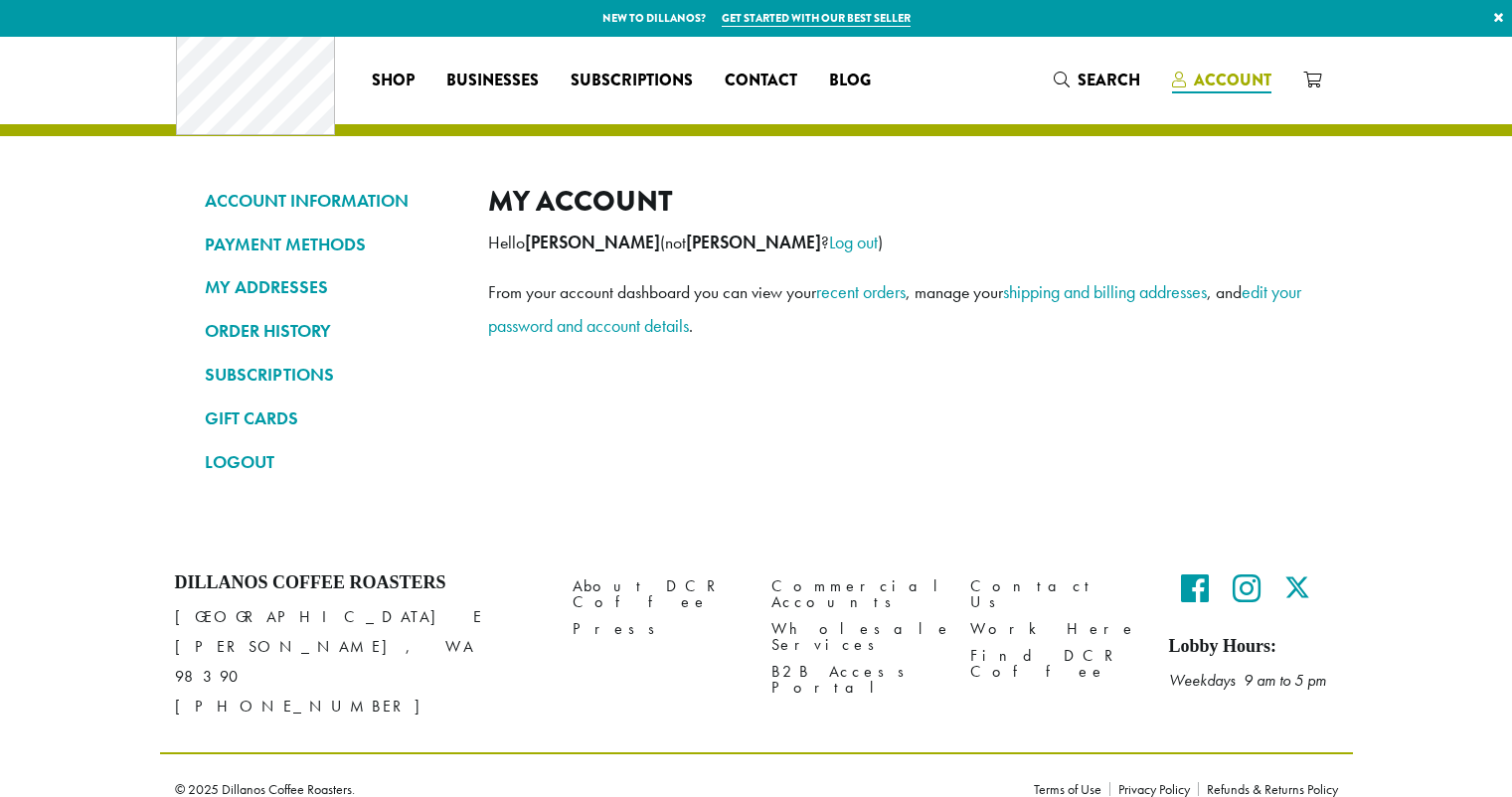 scroll, scrollTop: 0, scrollLeft: 0, axis: both 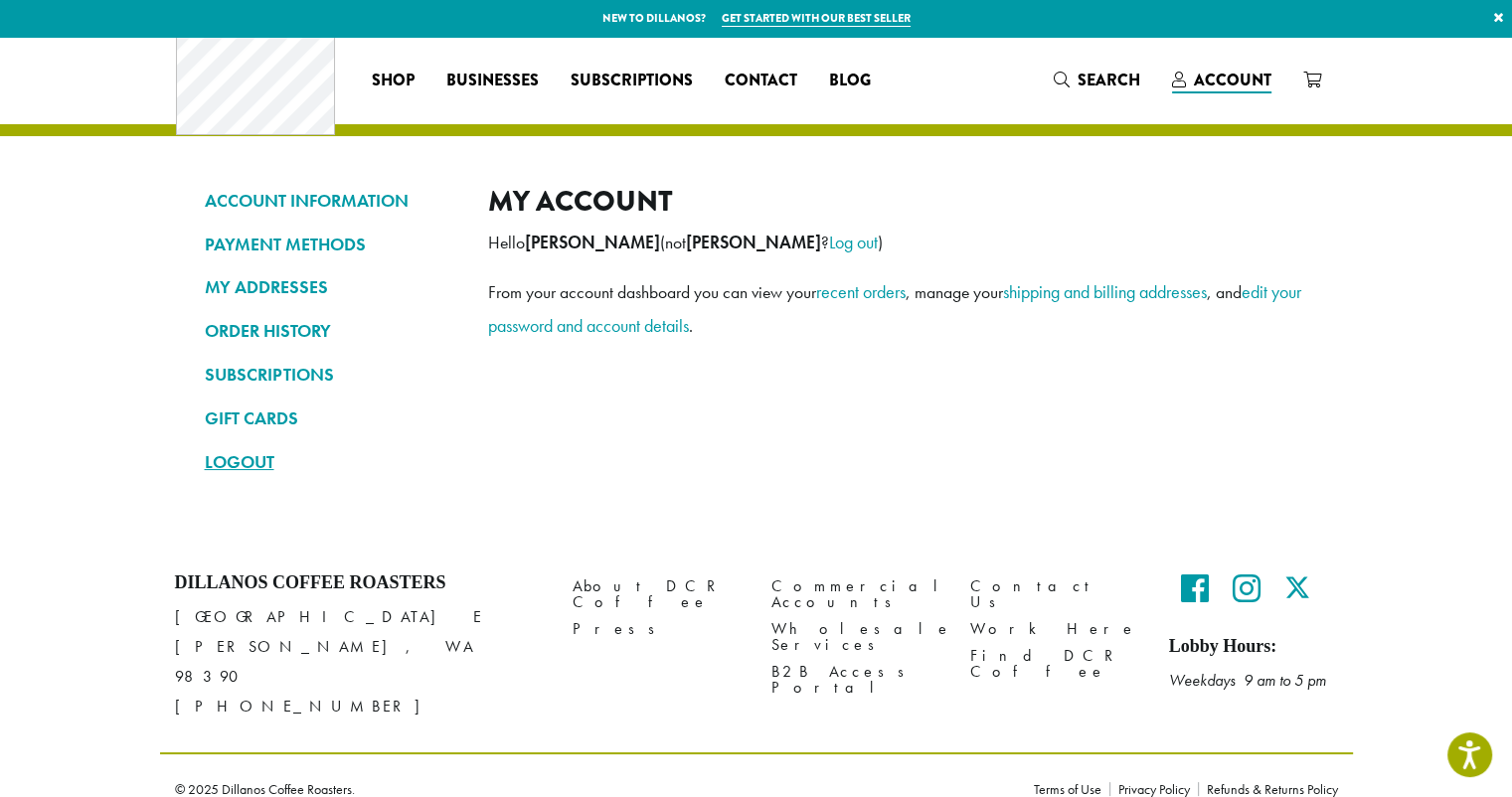 click on "LOGOUT" at bounding box center [331, 462] 